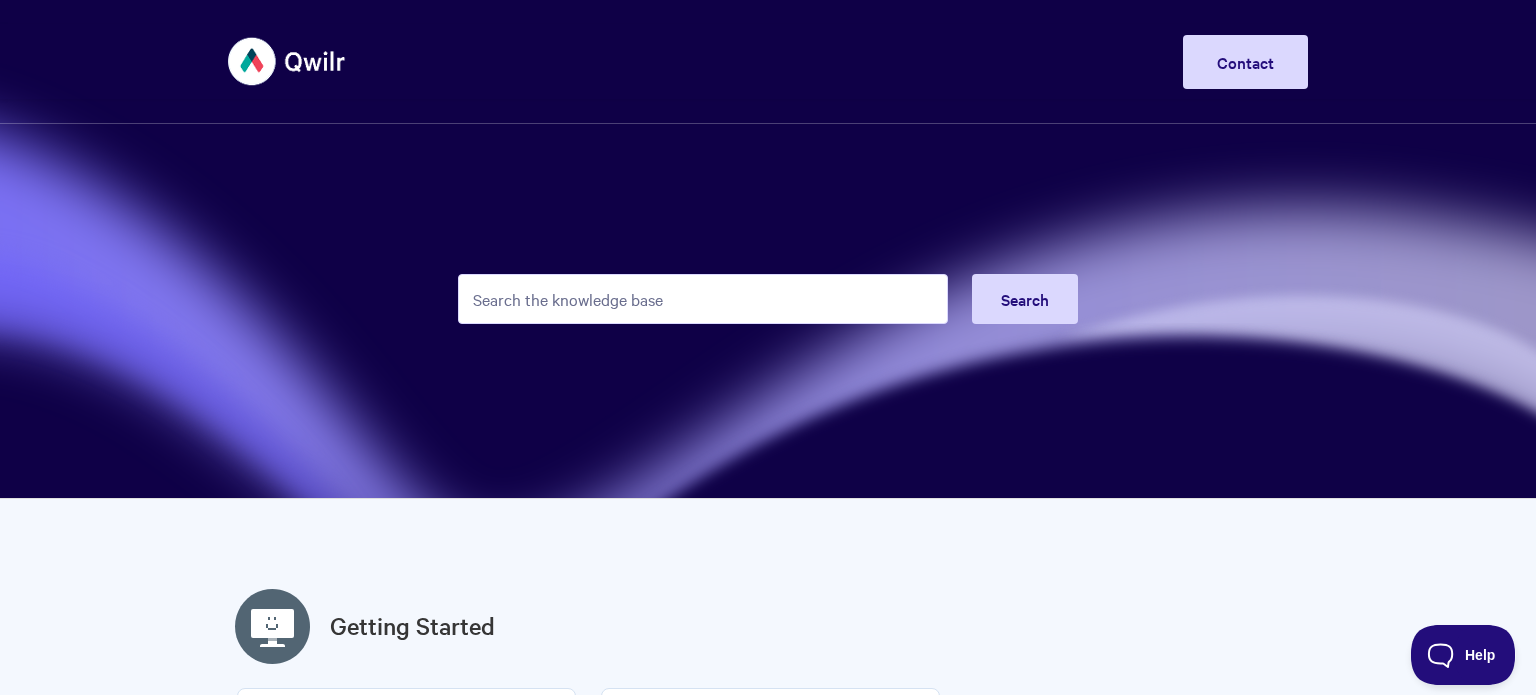 scroll, scrollTop: 0, scrollLeft: 0, axis: both 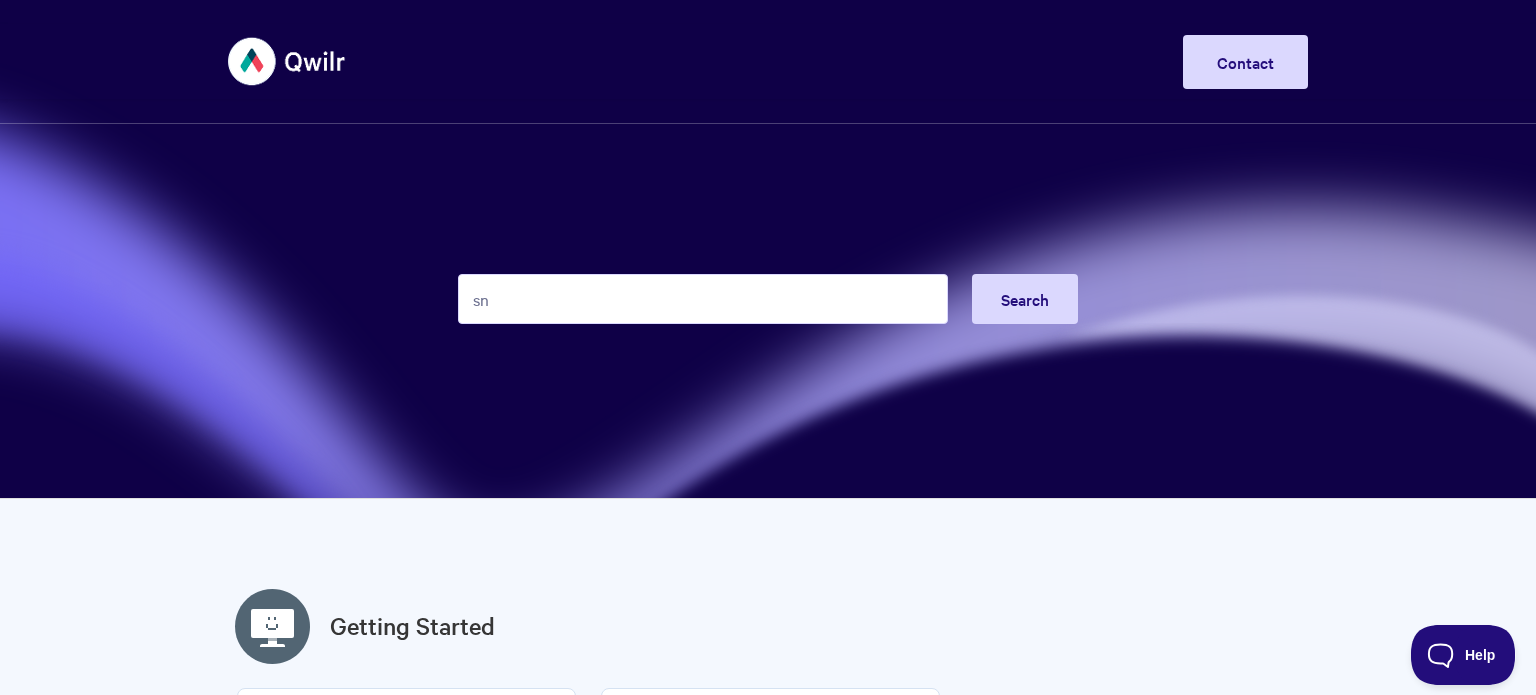 type on "s" 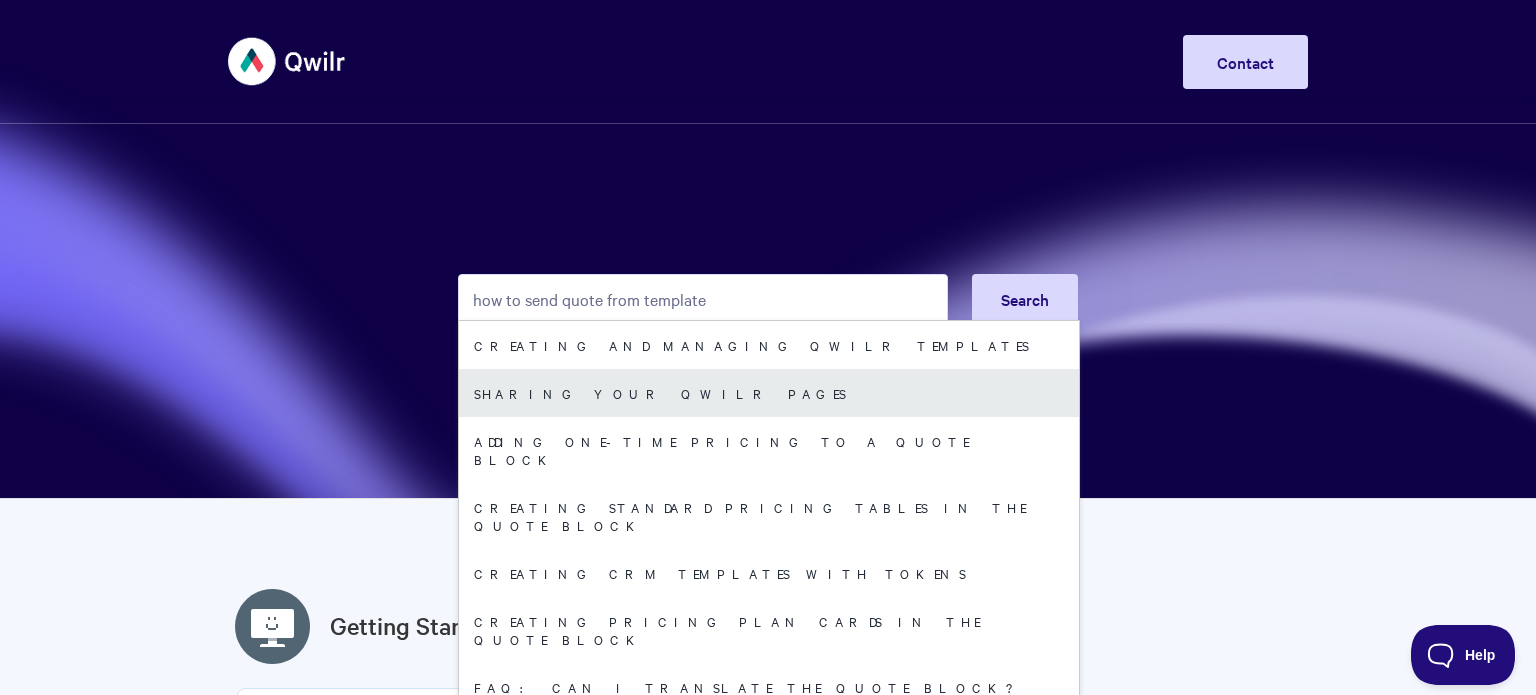 type on "how to send quote from template" 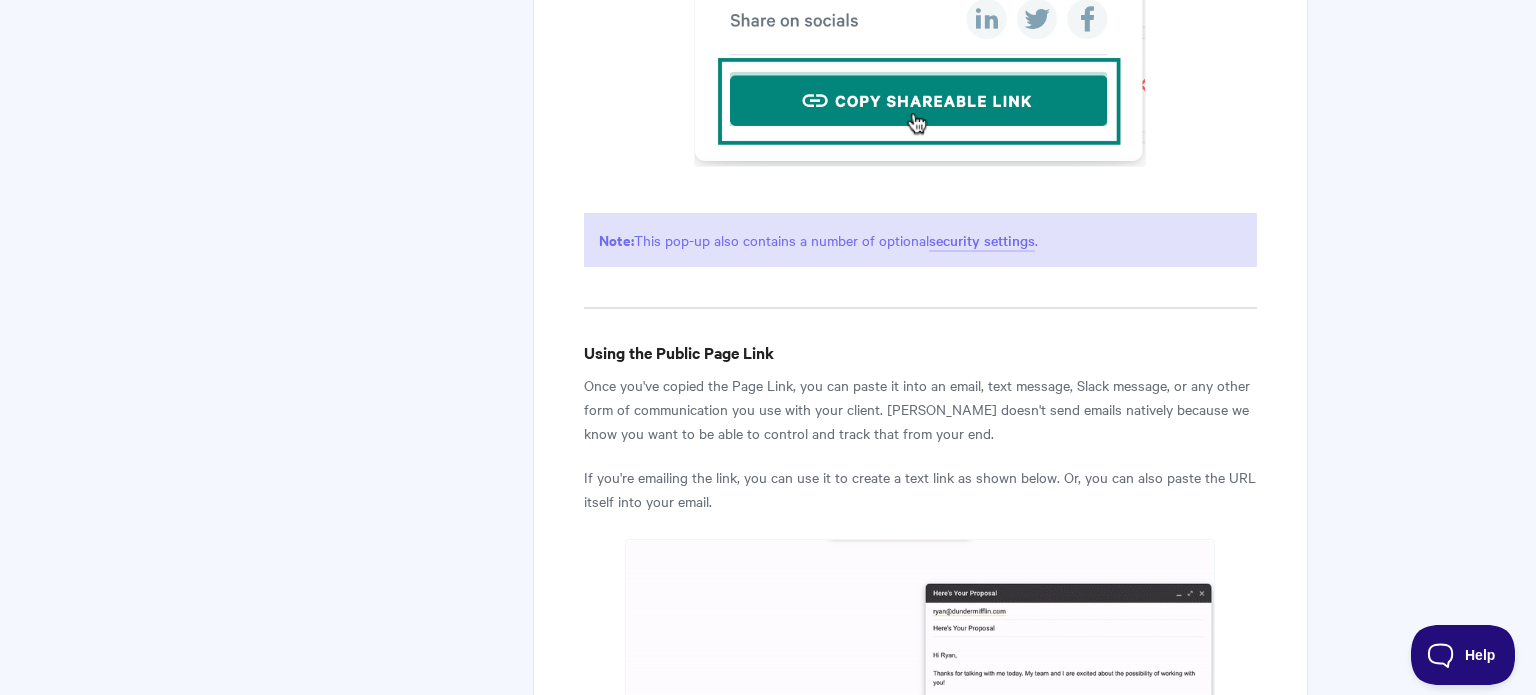 scroll, scrollTop: 5249, scrollLeft: 0, axis: vertical 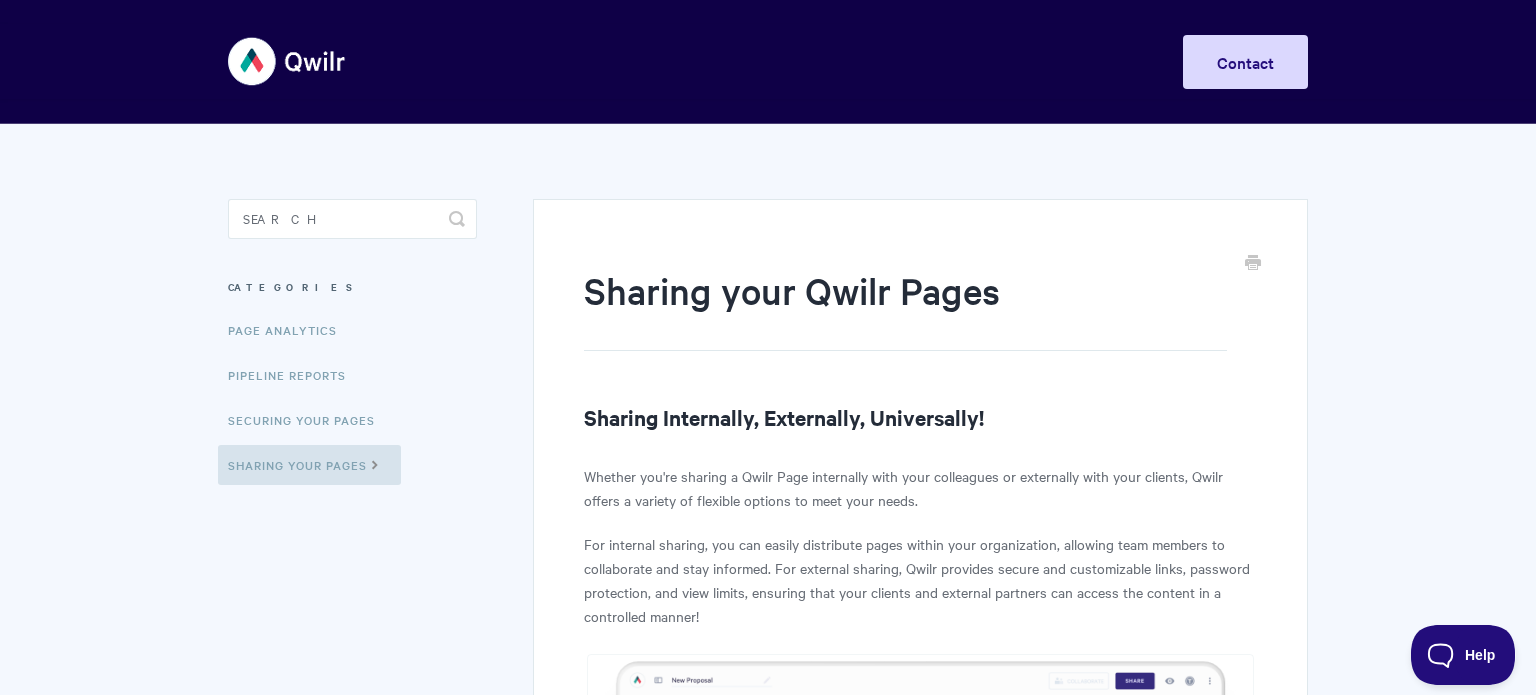 click on "Sharing your Qwilr Pages
Sharing Internally, Externally, Universally!
Whether you're sharing a Qwilr Page internally with your colleagues or externally with your clients, Qwilr offers a variety of flexible options to meet your needs.
For internal sharing, you can easily distribute pages within your organization, allowing team members to collaborate and stay informed. For external sharing, Qwilr provides secure and customizable links, password protection, and view limits, ensuring that your clients and external partners can access the content in a controlled manner!
In this article
Sharing internally
Sharing externally
Using the Public Page Link
Sharing internally
Qwilr has two ways to share internally, depending on the amount of access you need your colleague to have. The first is  View-Only Access , and the other is  Edit Access .
View-Only Access:
Collaborate" at bounding box center (768, 3263) 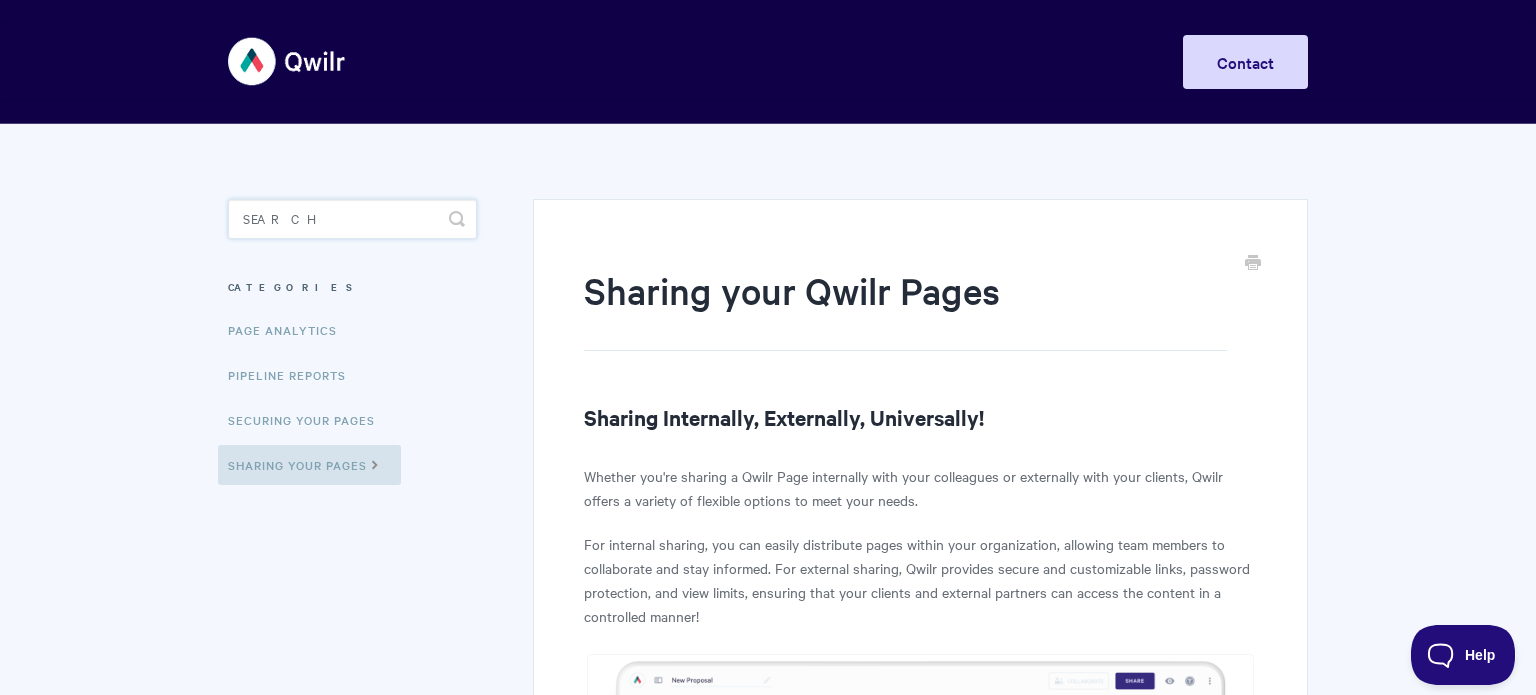 click at bounding box center (352, 219) 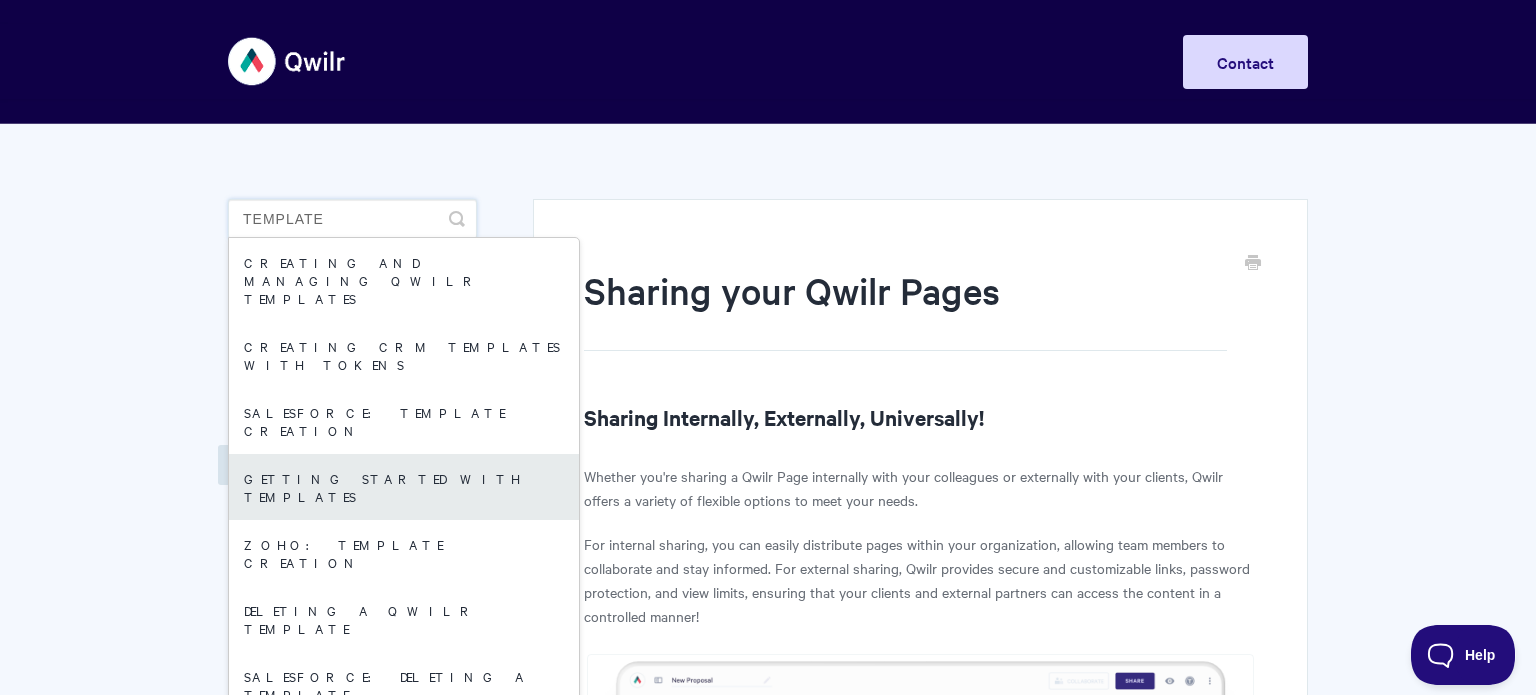 type on "template" 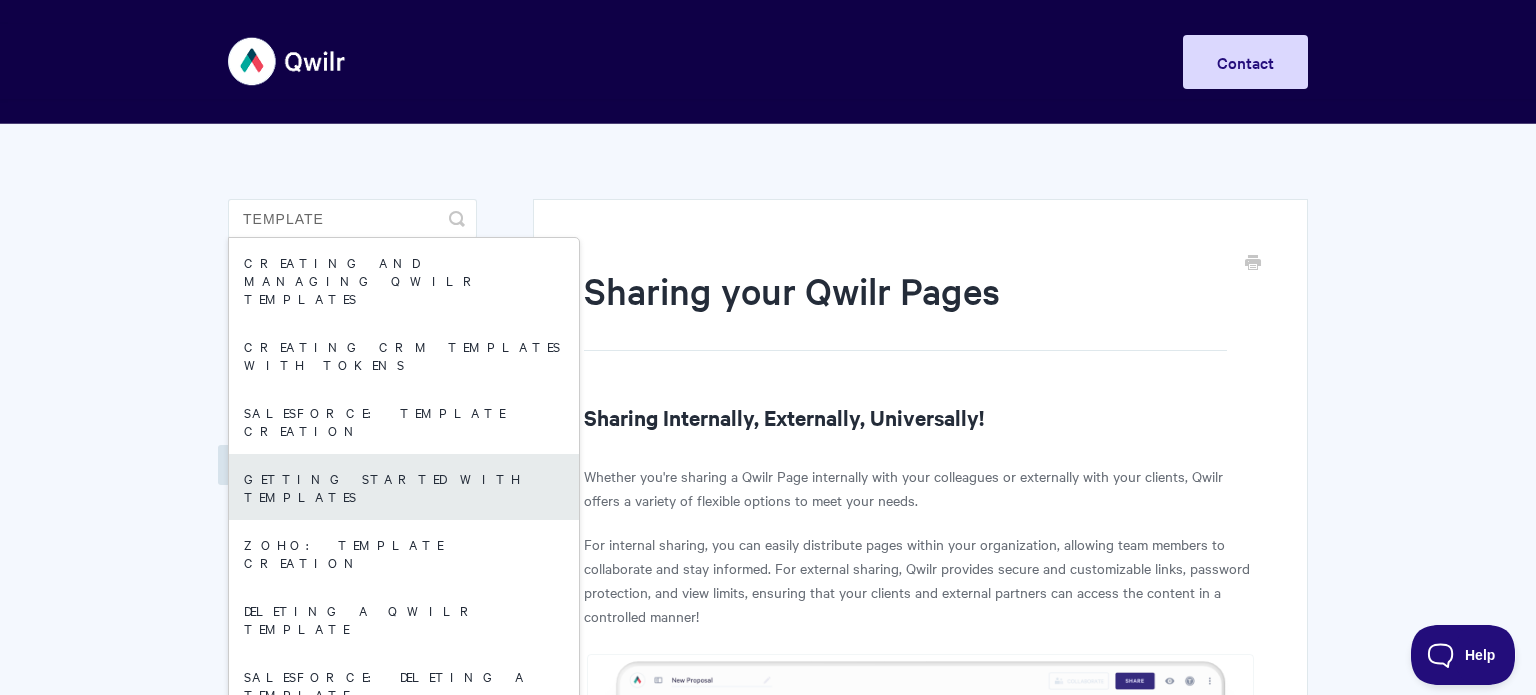 click on "Getting started with Templates" at bounding box center [404, 487] 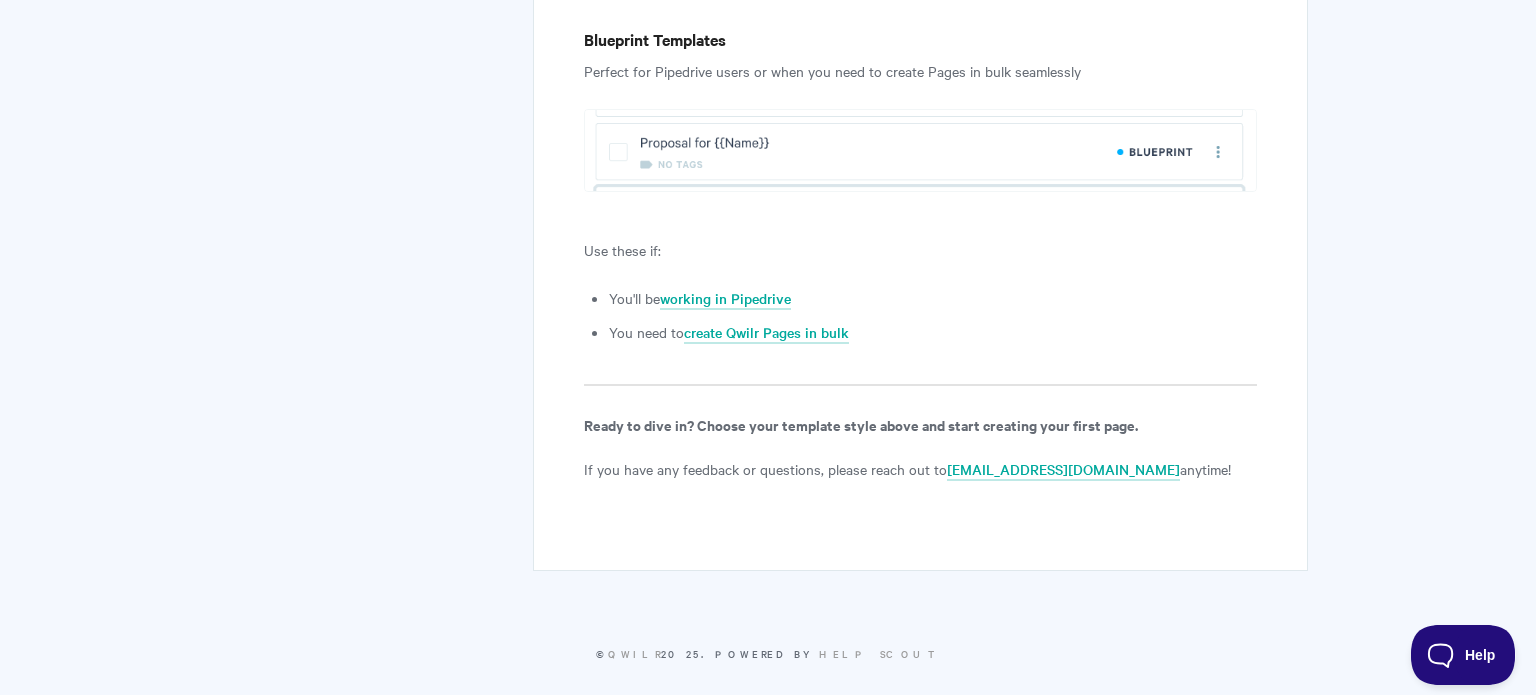 scroll, scrollTop: 2556, scrollLeft: 0, axis: vertical 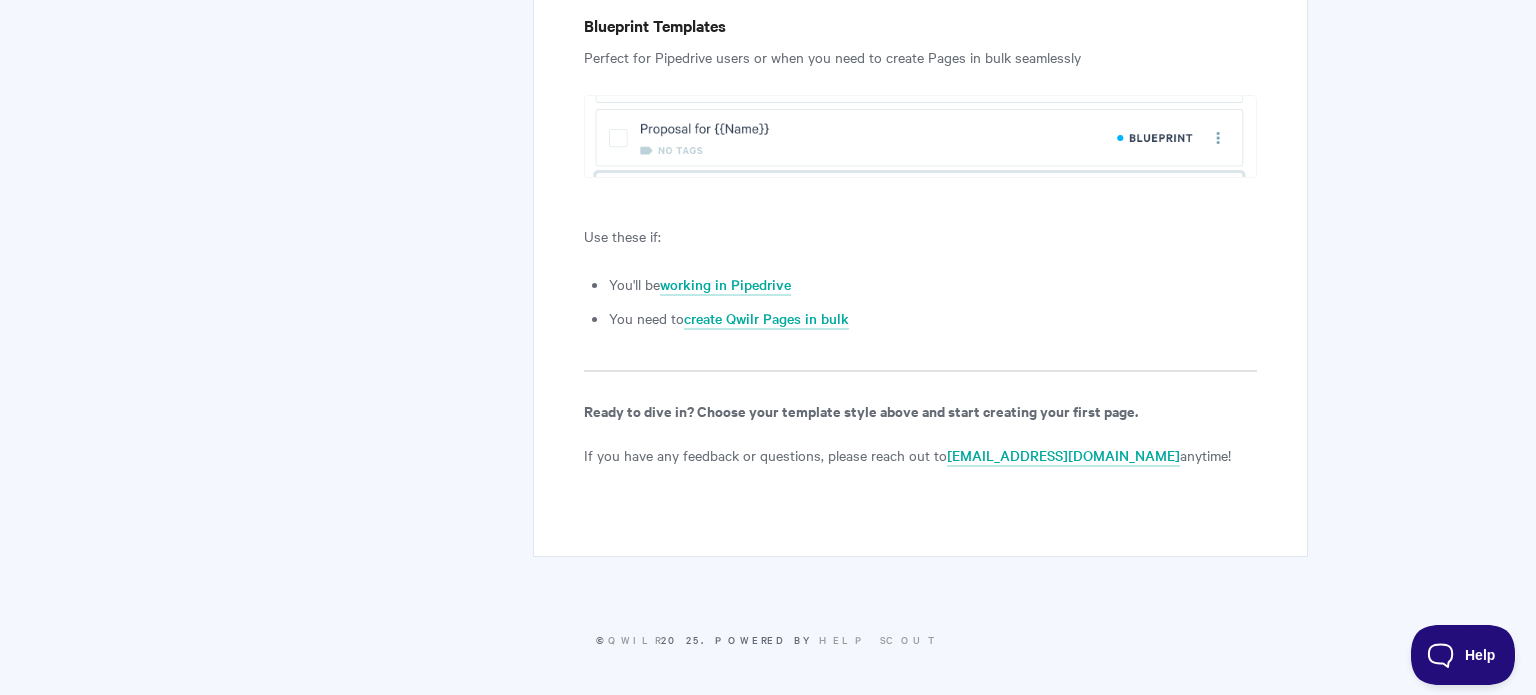 click on "Getting started with Templates
Qwilr has a library of ready-to-go templates that make building Pages a breeze!
Templates are a quick and easy way to get your pages up and running in Qwilr. Whether you’re starting from scratch or using a CRM integration.
Check out this guide to find the Template style that's best for you. We've also broken it down by  how  you're planning to use them.
Qwilr Templates
Use Qwilr Templates if you’re building pages directly in Qwilr. These templates are perfect for creating proposals, reports, or anything you want to customize within our platform.
Creating & managing Qwilr Templates
Locating your Qwilr Templates
CRM Templates
CRM Templates are designed for those using HubSpot, Salesforce, or Zoho. If you manage your customer interactions in these systems and want to create pages without leaving your CRM, these templates are your go-to option." at bounding box center [920, -900] 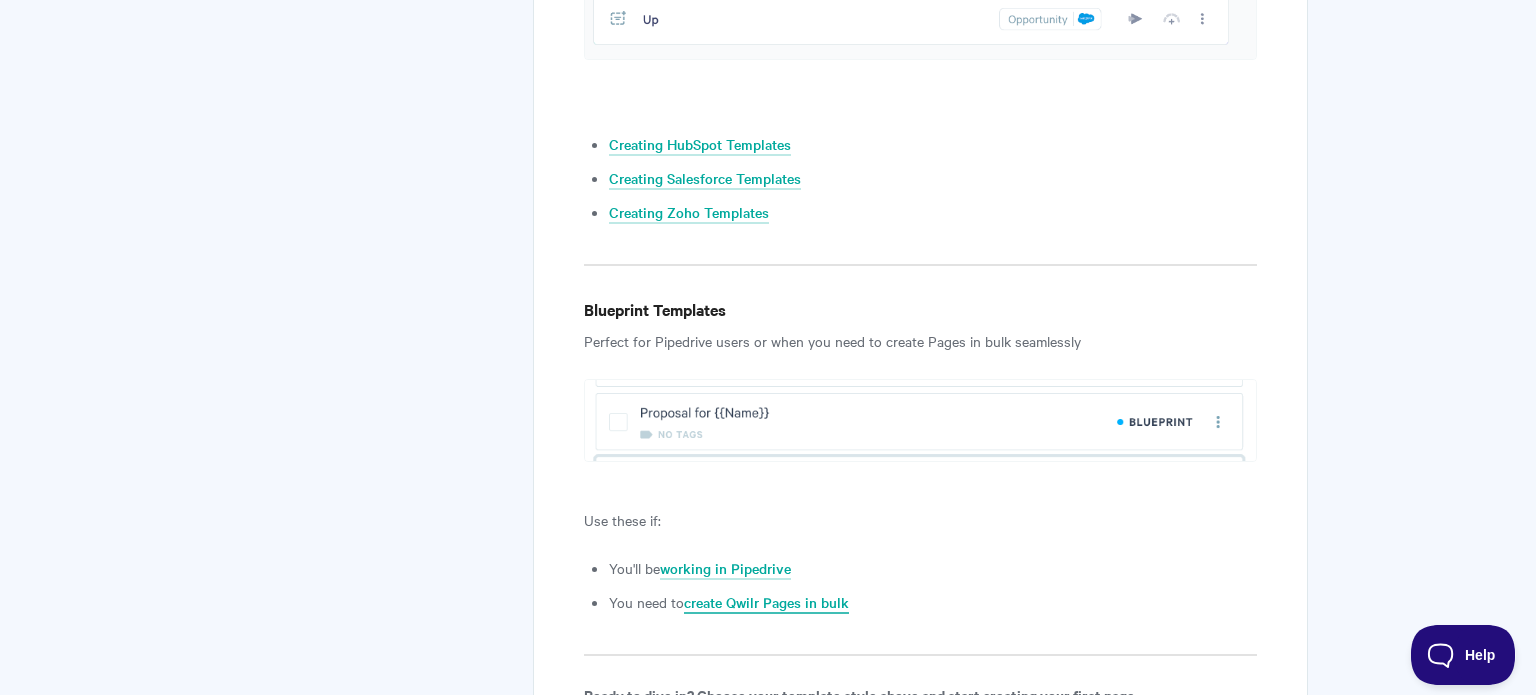scroll, scrollTop: 2316, scrollLeft: 0, axis: vertical 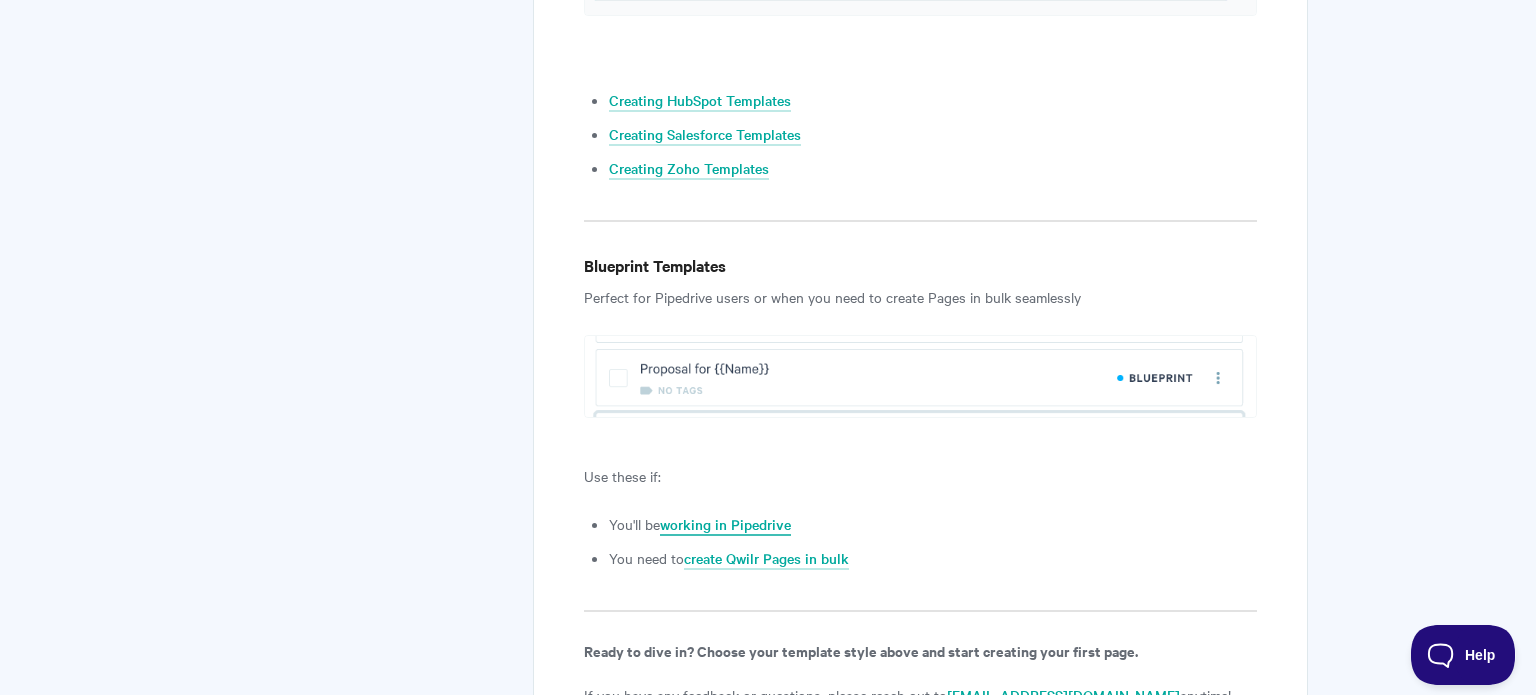 click on "working in Pipedrive" at bounding box center [725, 525] 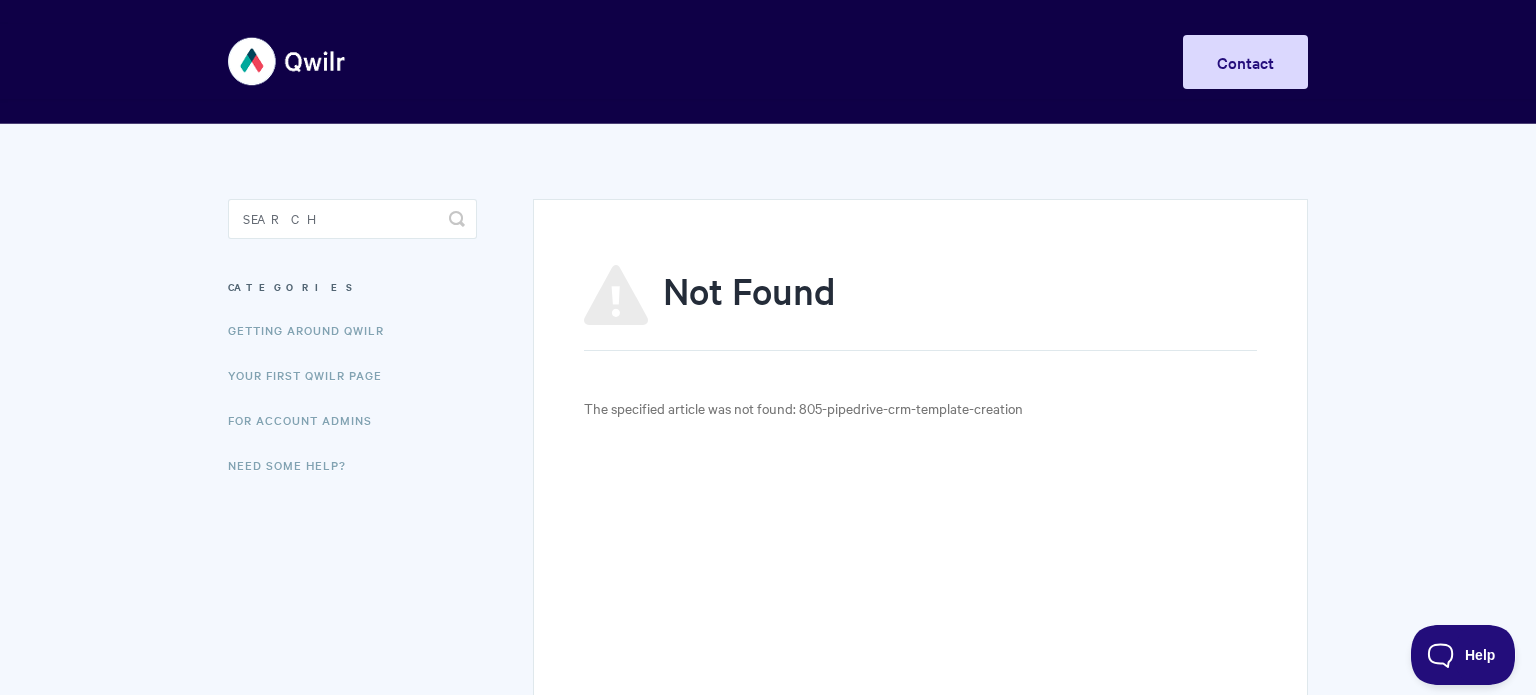 scroll, scrollTop: 0, scrollLeft: 0, axis: both 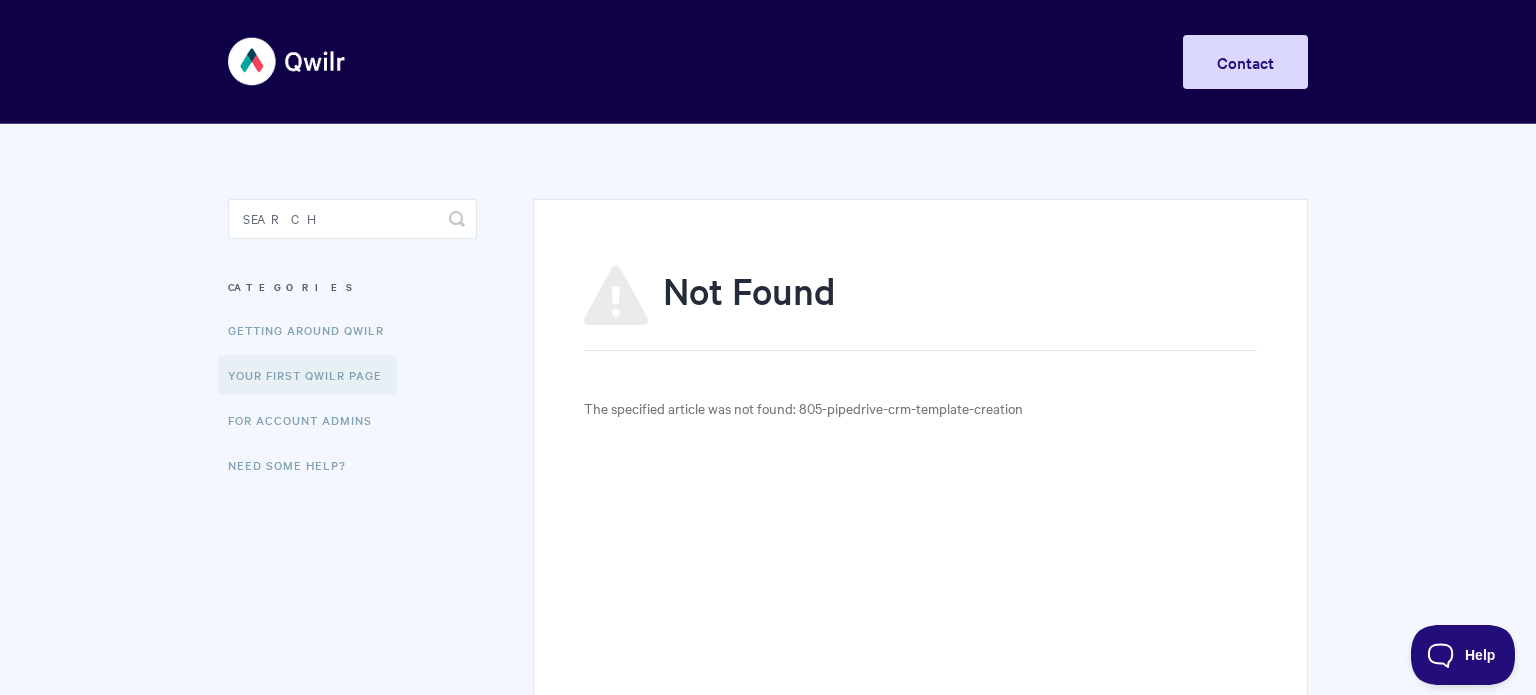 click on "Your First Qwilr Page" at bounding box center (307, 375) 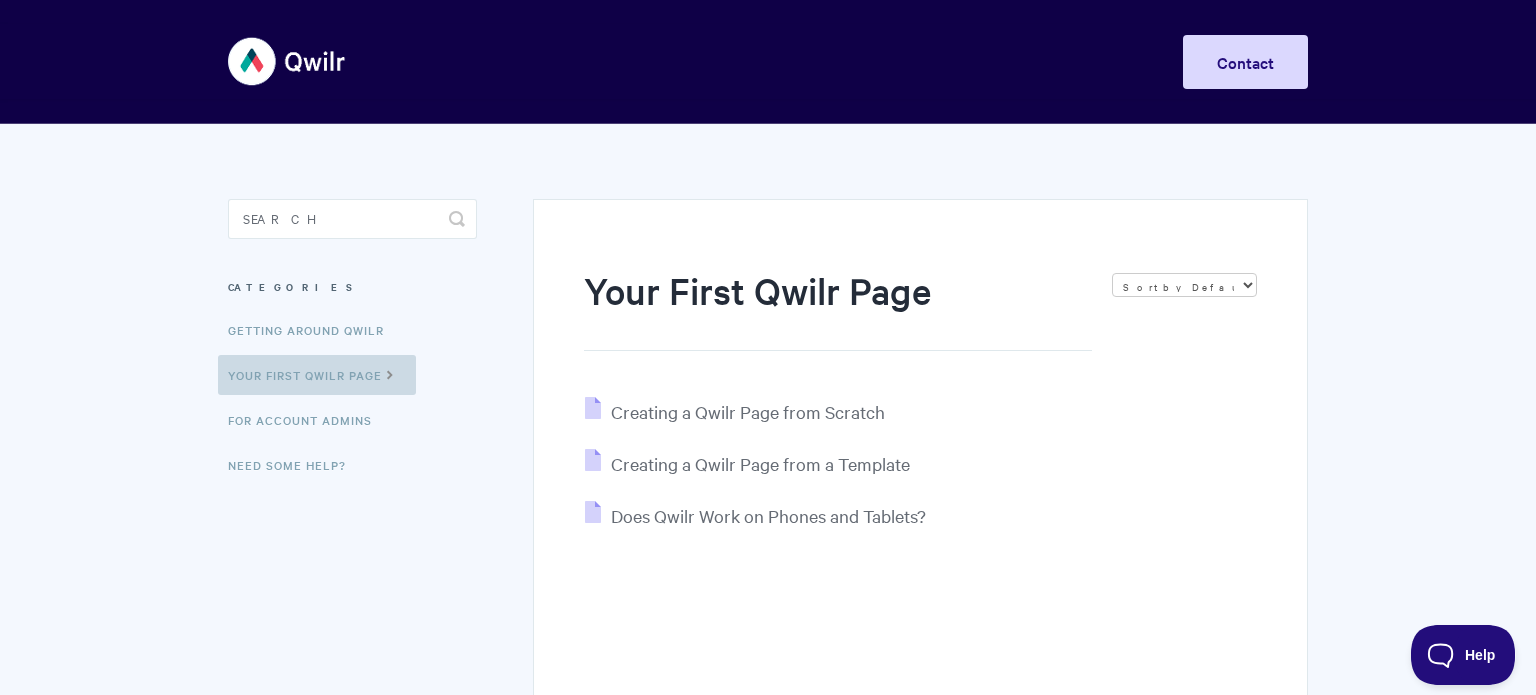 scroll, scrollTop: 0, scrollLeft: 0, axis: both 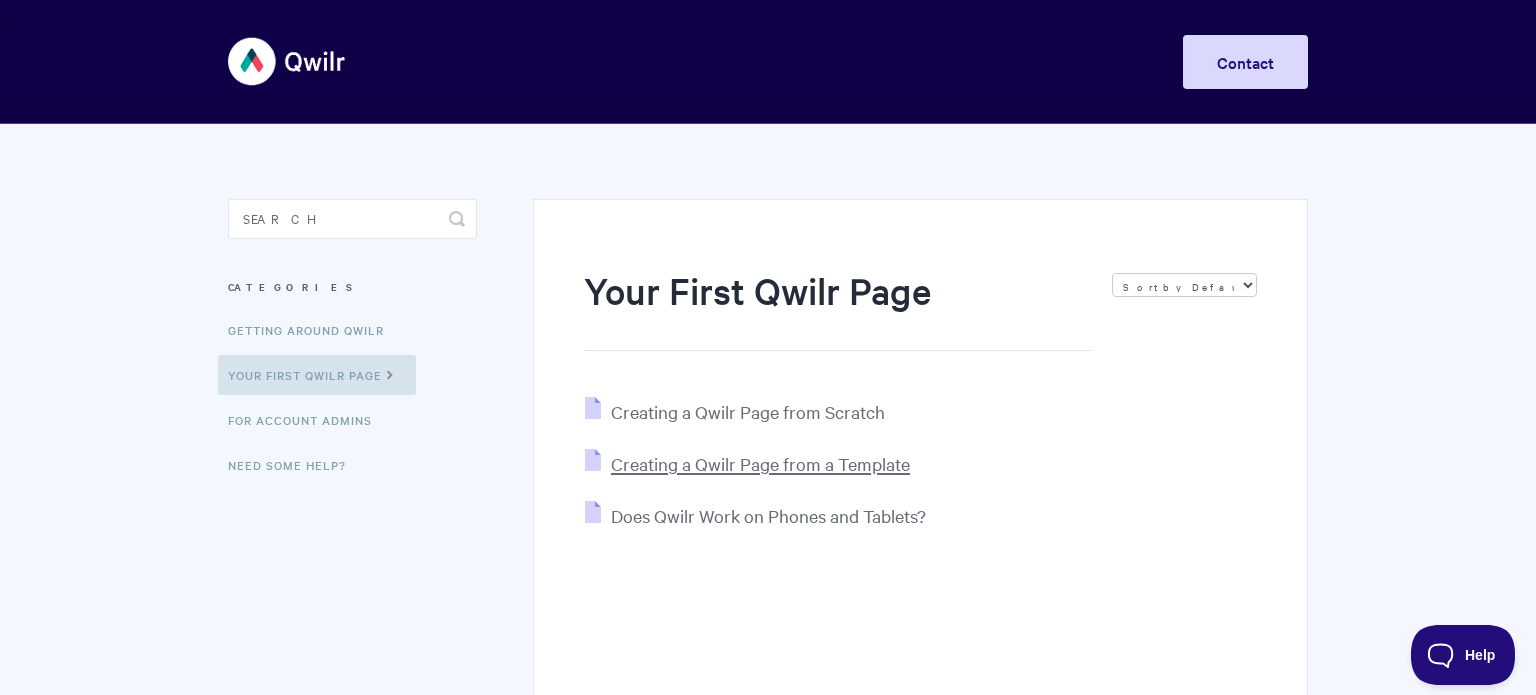 click on "Creating a Qwilr Page from a Template" at bounding box center (760, 463) 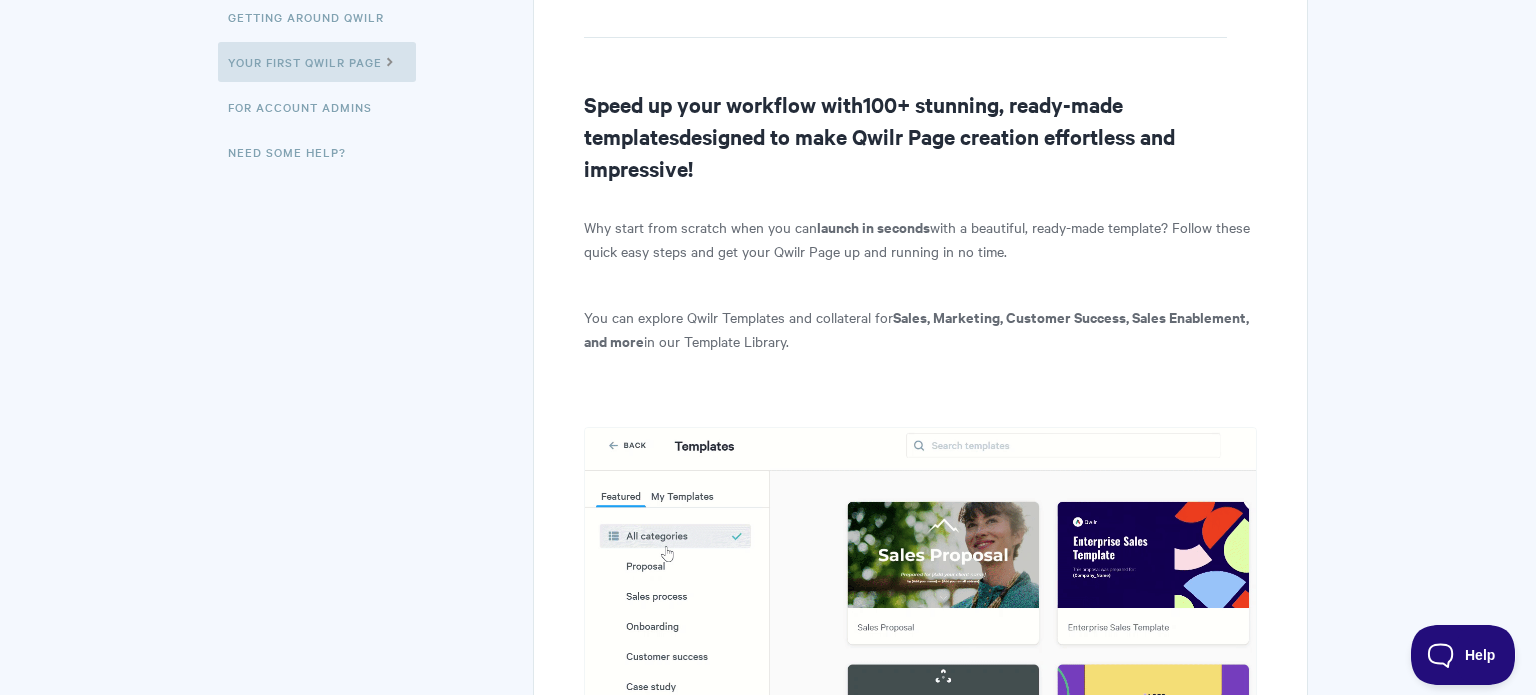 scroll, scrollTop: 316, scrollLeft: 0, axis: vertical 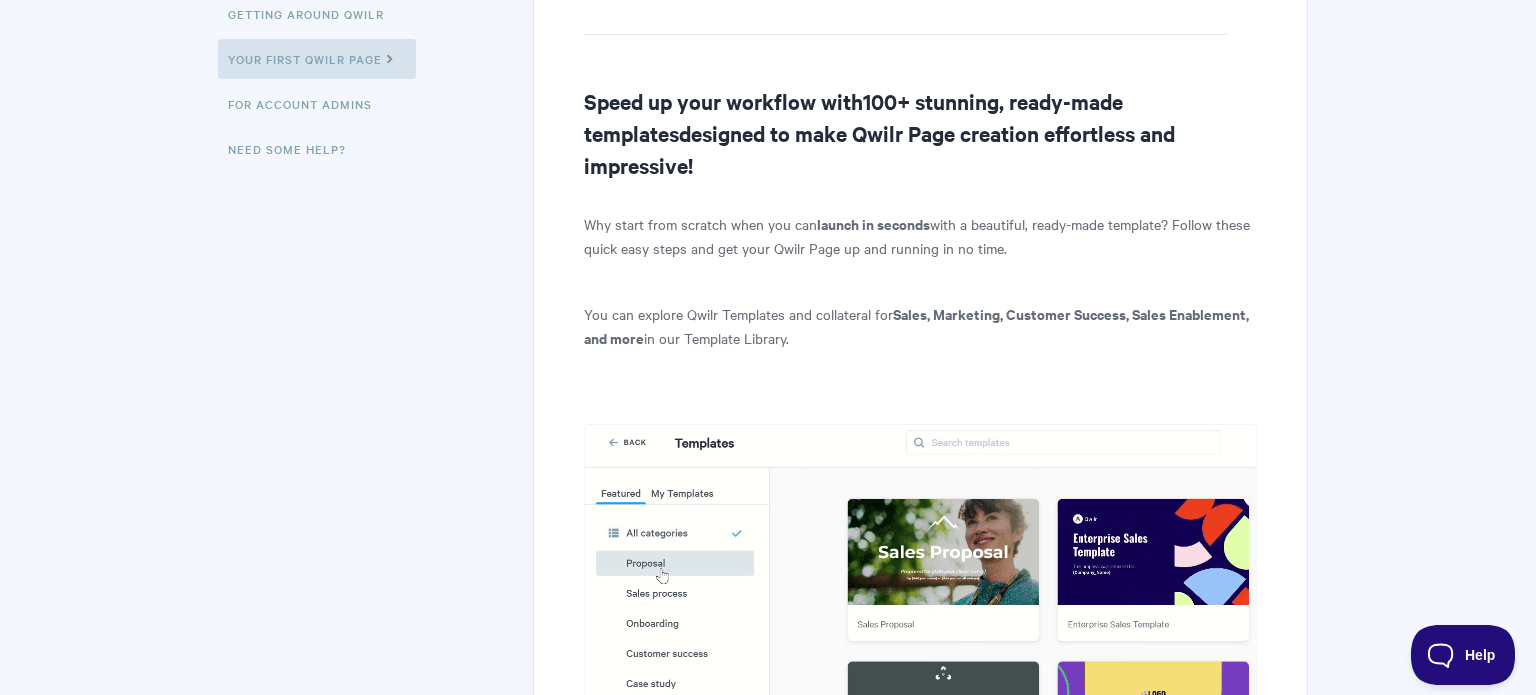 click at bounding box center [920, 651] 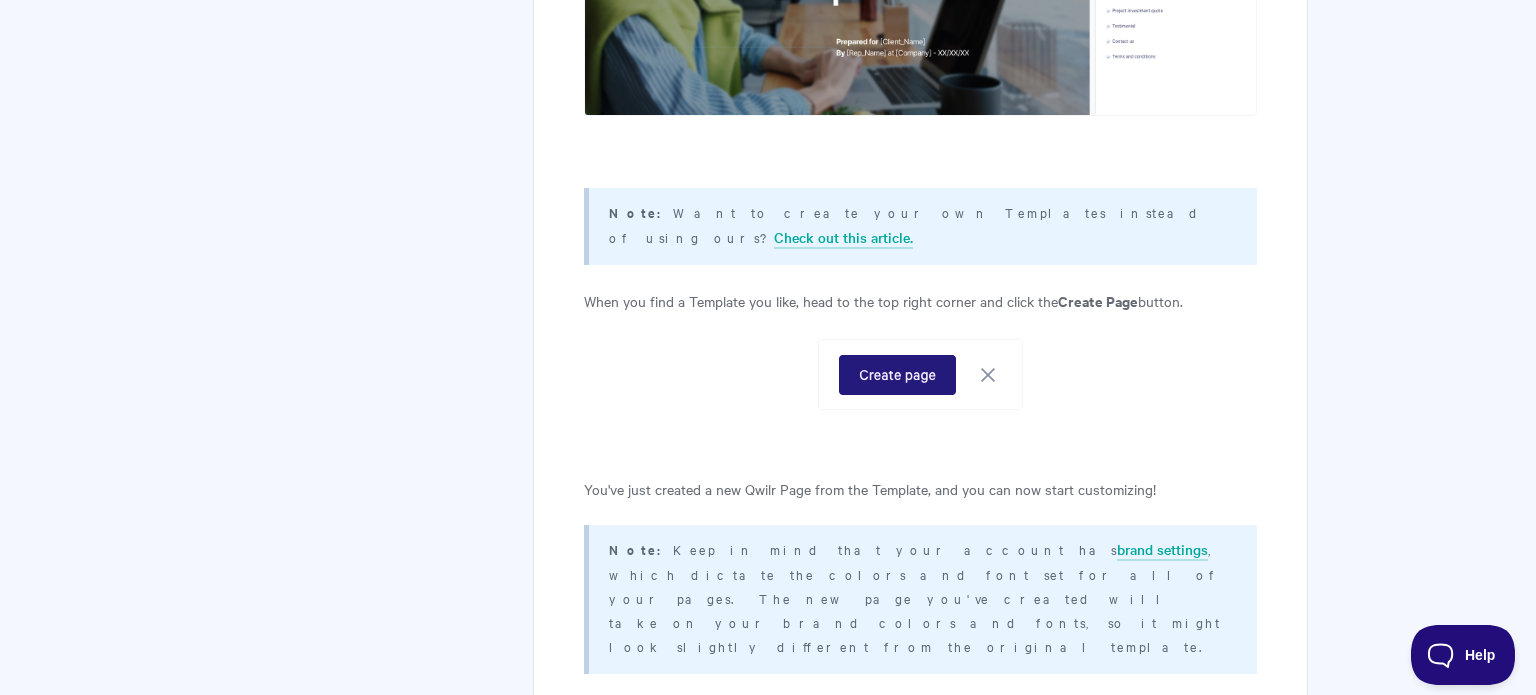 scroll, scrollTop: 2616, scrollLeft: 0, axis: vertical 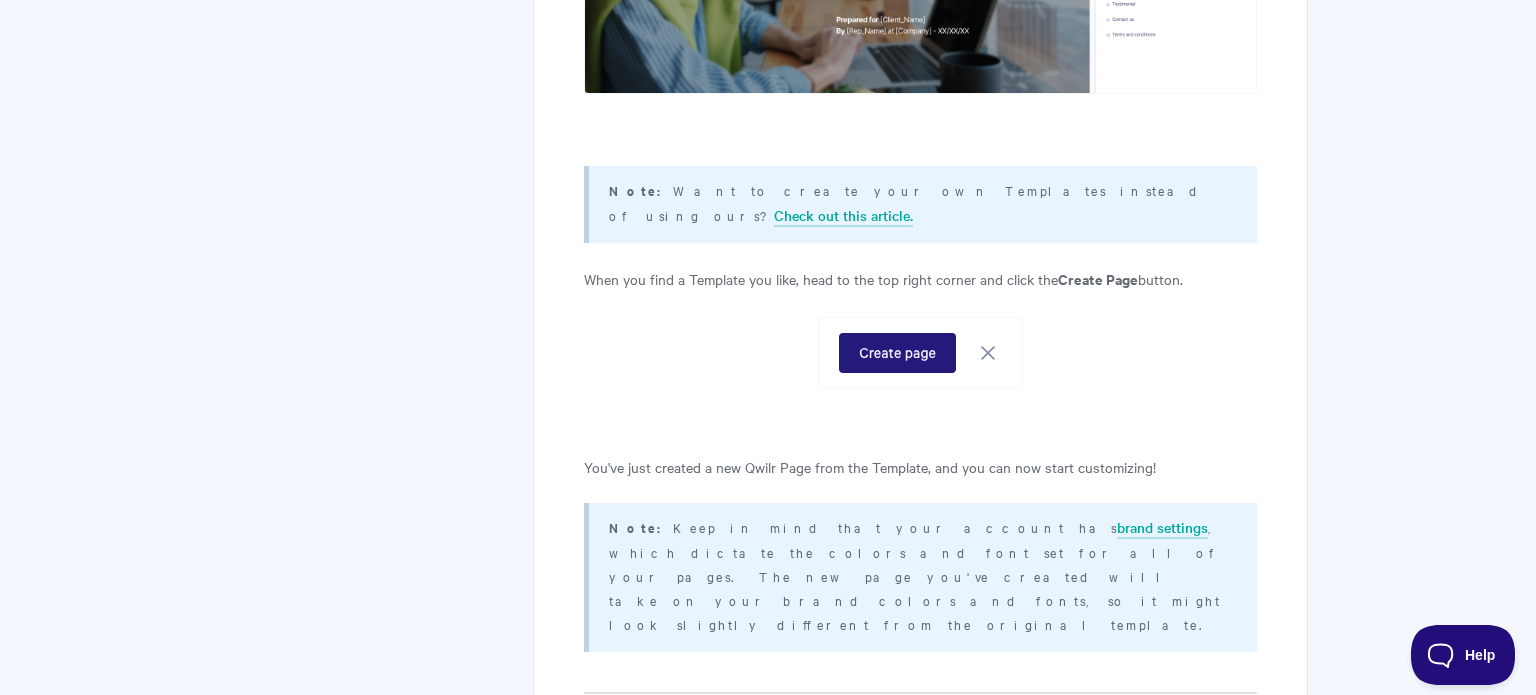 click on "Note:  Keep in mind that your account has  brand settings , which dictate the colors and font set for all of your pages. The new page you've created will take on your brand colors and fonts, so it might look slightly different from the original template." at bounding box center [920, 577] 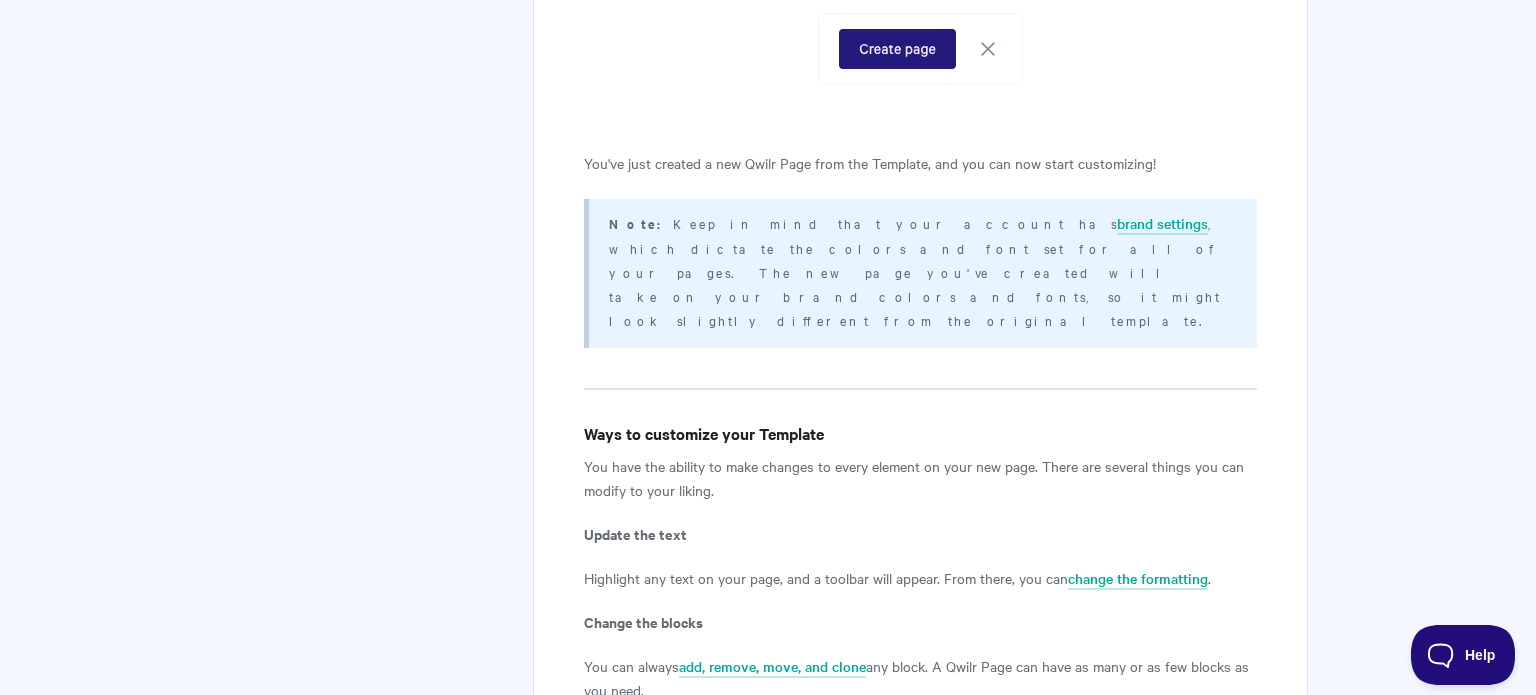 scroll, scrollTop: 2924, scrollLeft: 0, axis: vertical 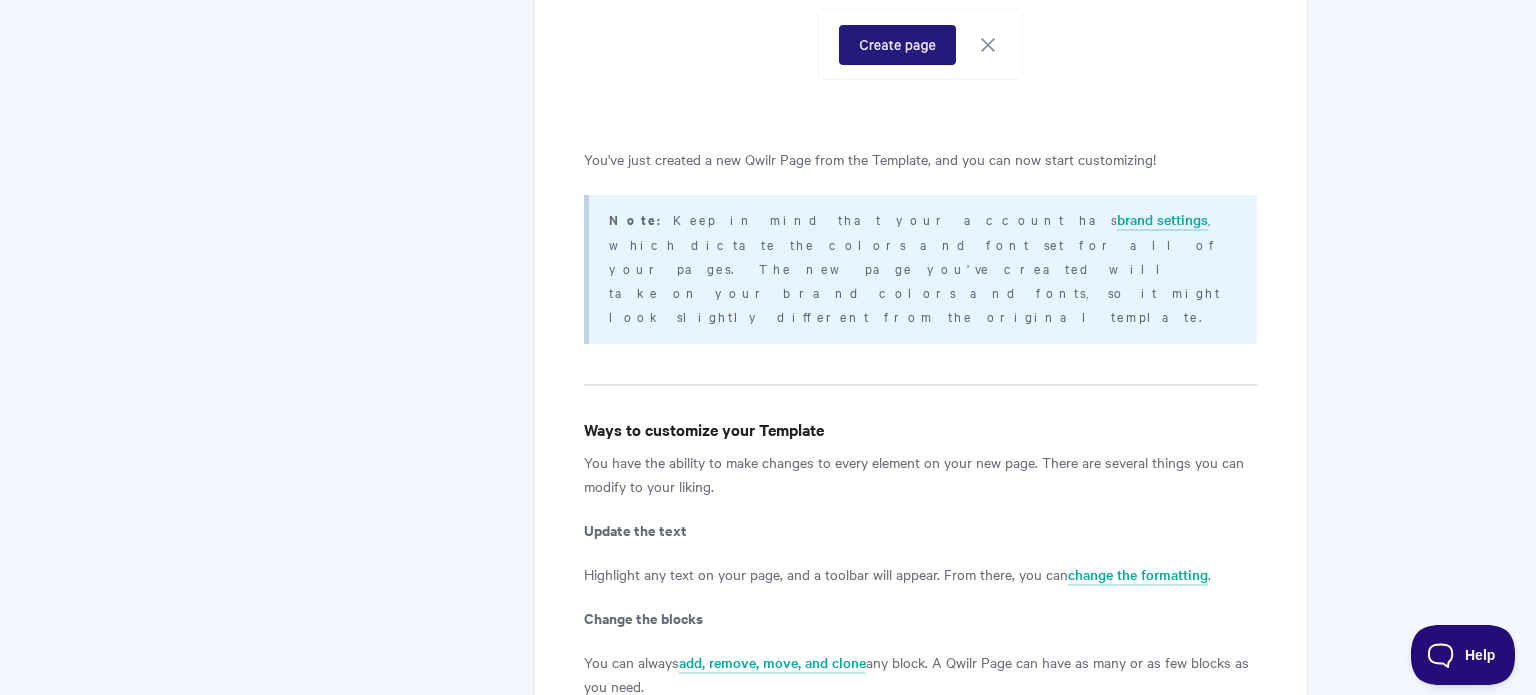 click on "Update the text" at bounding box center [920, 530] 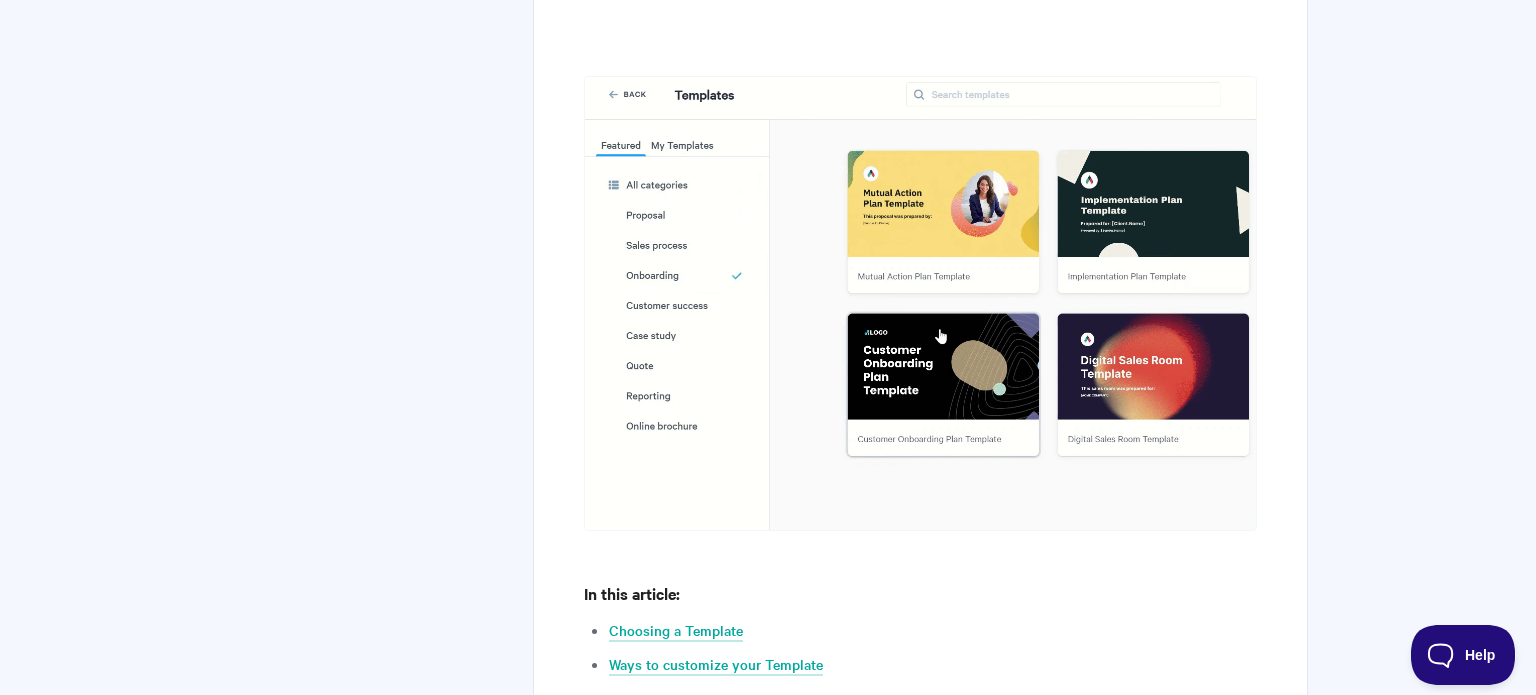scroll, scrollTop: 0, scrollLeft: 0, axis: both 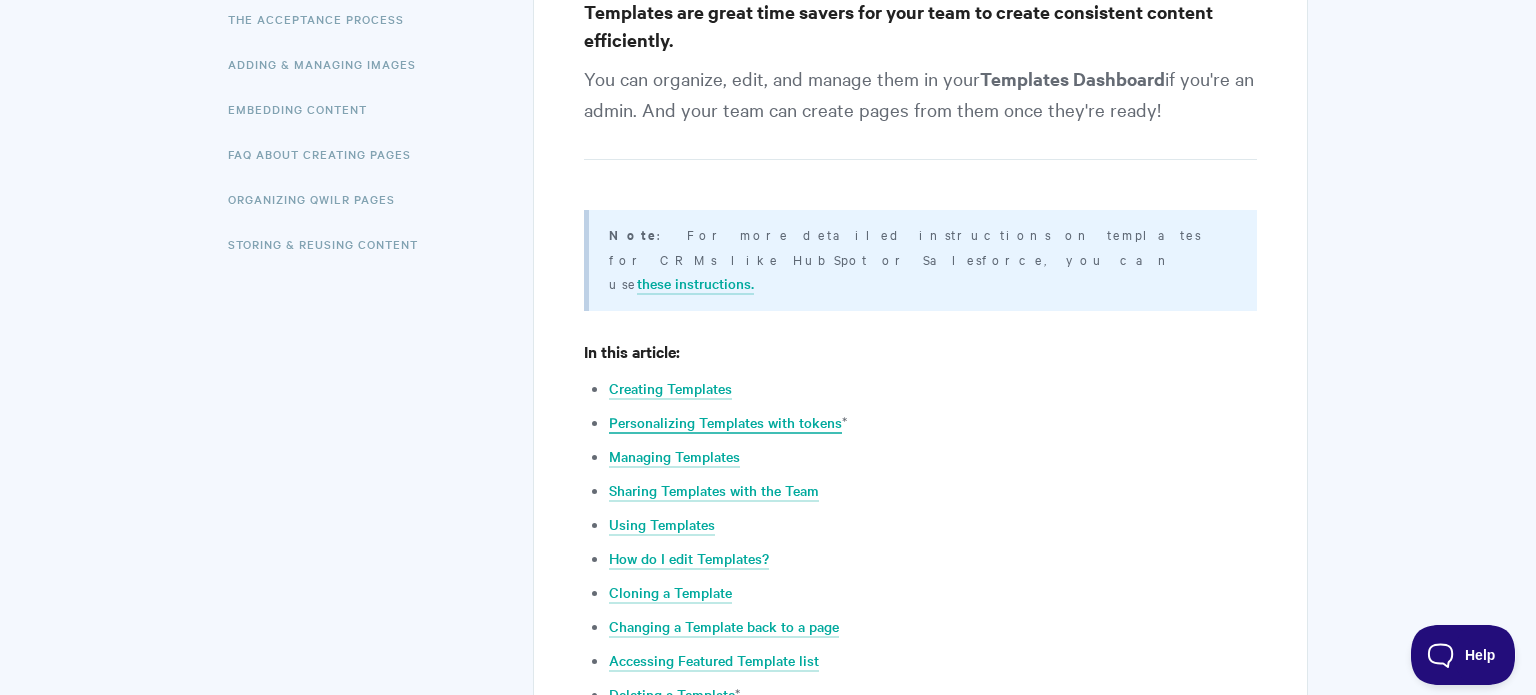 click on "Personalizing Templates with tokens" at bounding box center [725, 423] 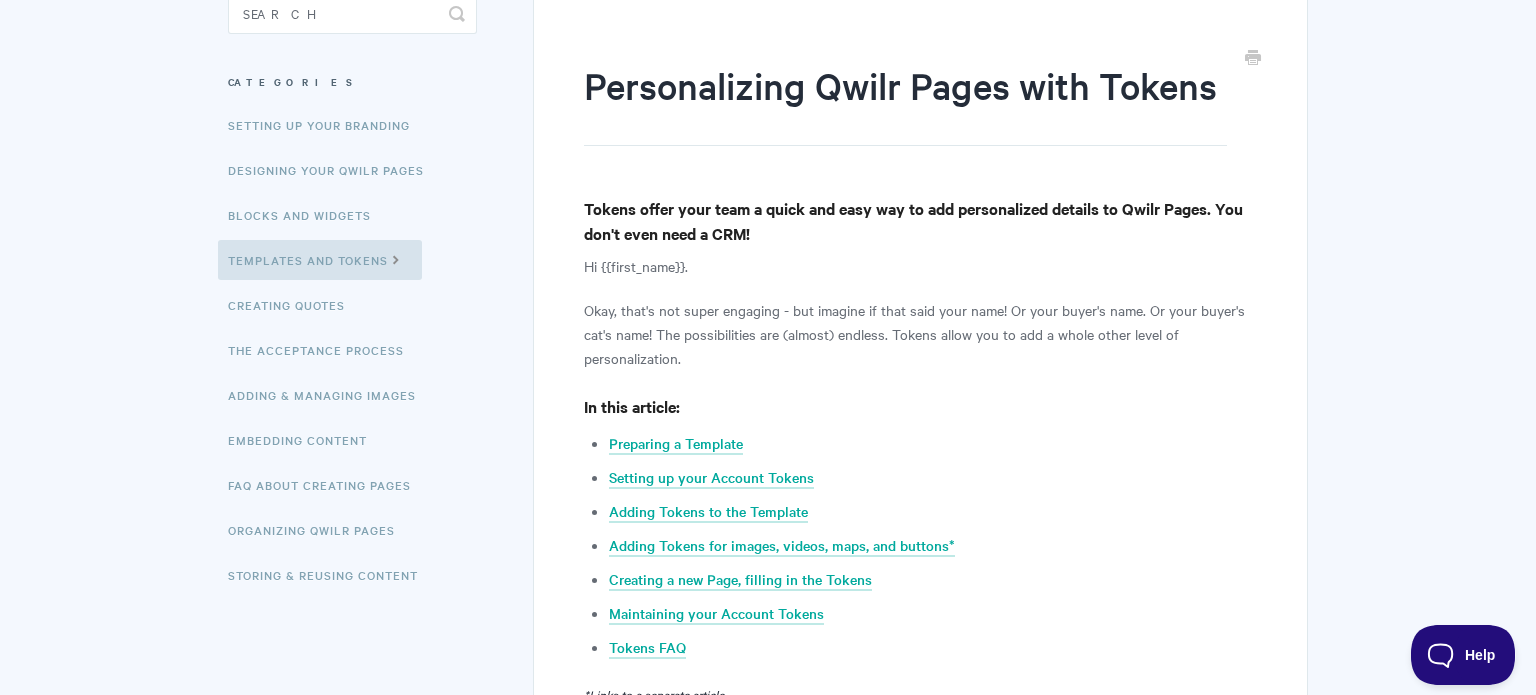 scroll, scrollTop: 236, scrollLeft: 0, axis: vertical 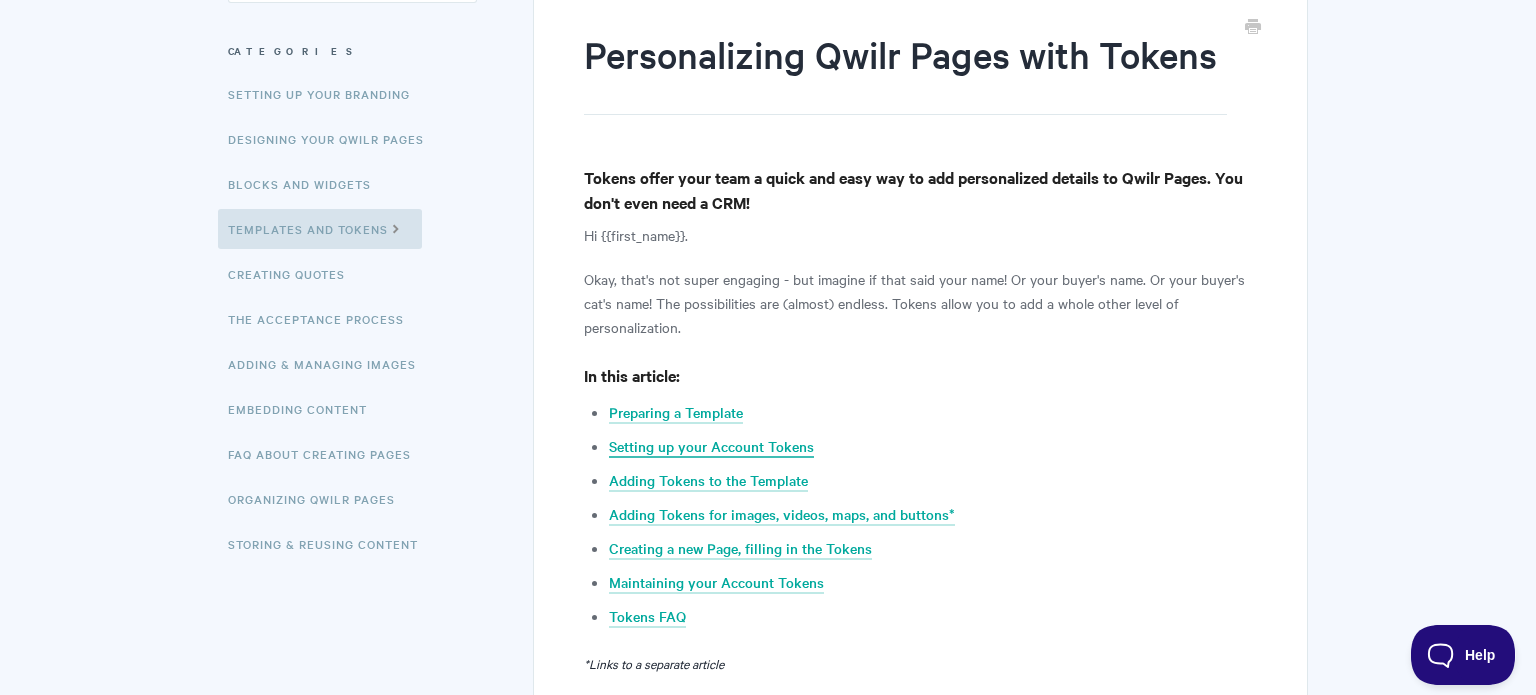 click on "Setting up your Account Tokens" at bounding box center (711, 447) 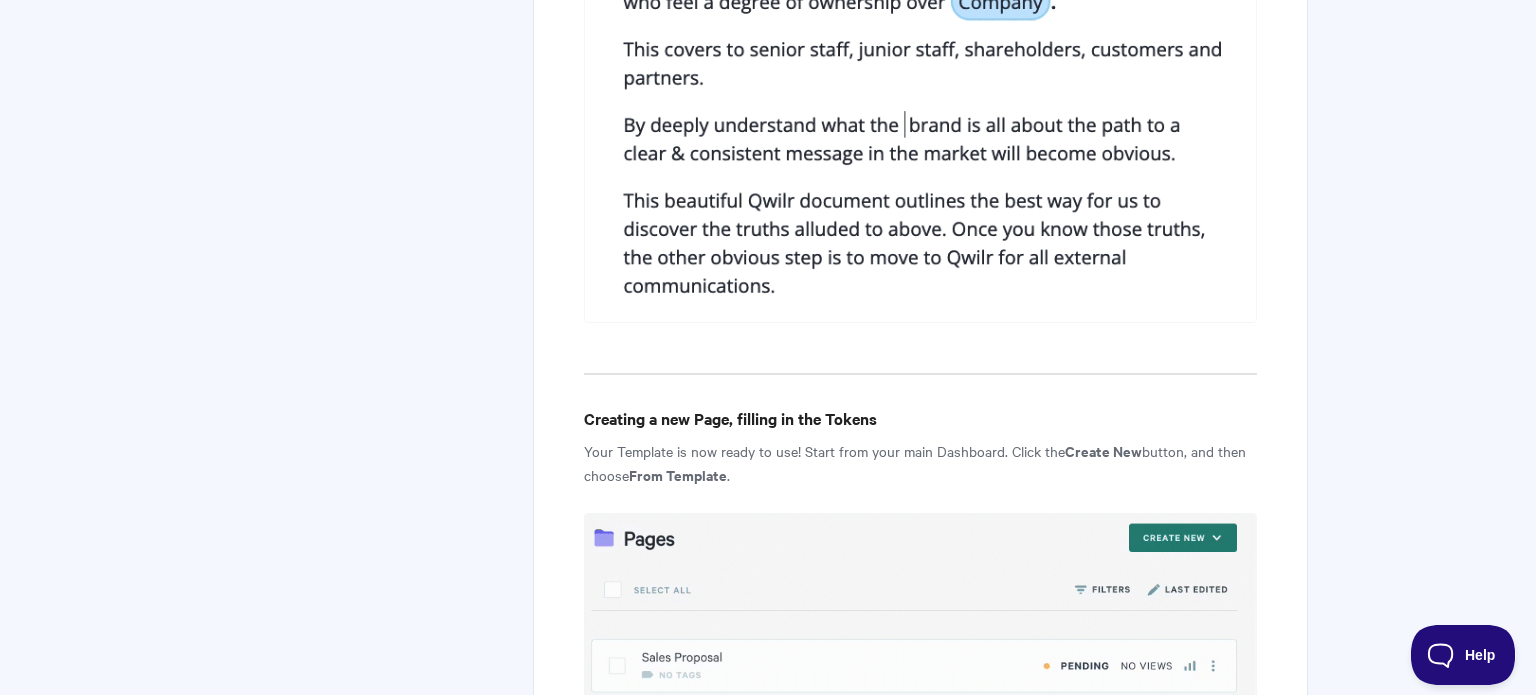 scroll, scrollTop: 4662, scrollLeft: 0, axis: vertical 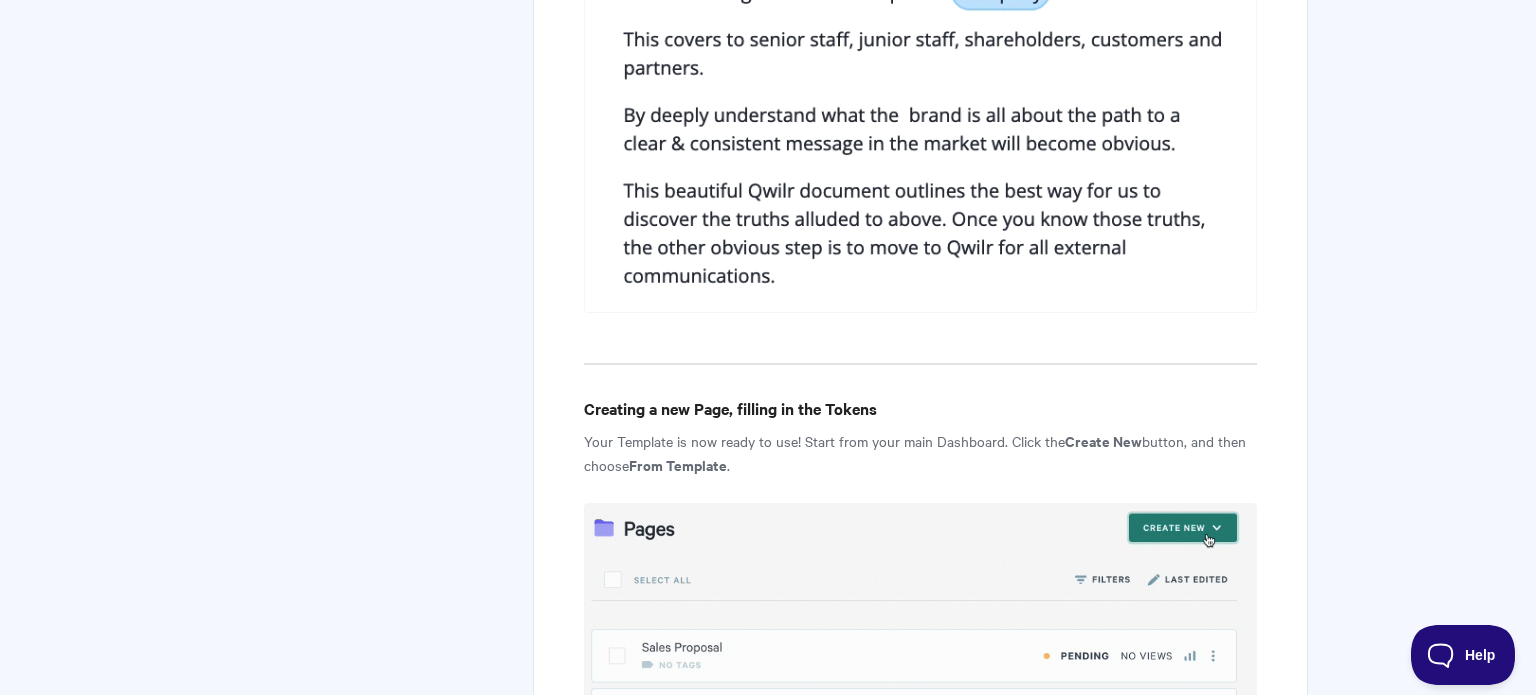 click at bounding box center [920, 642] 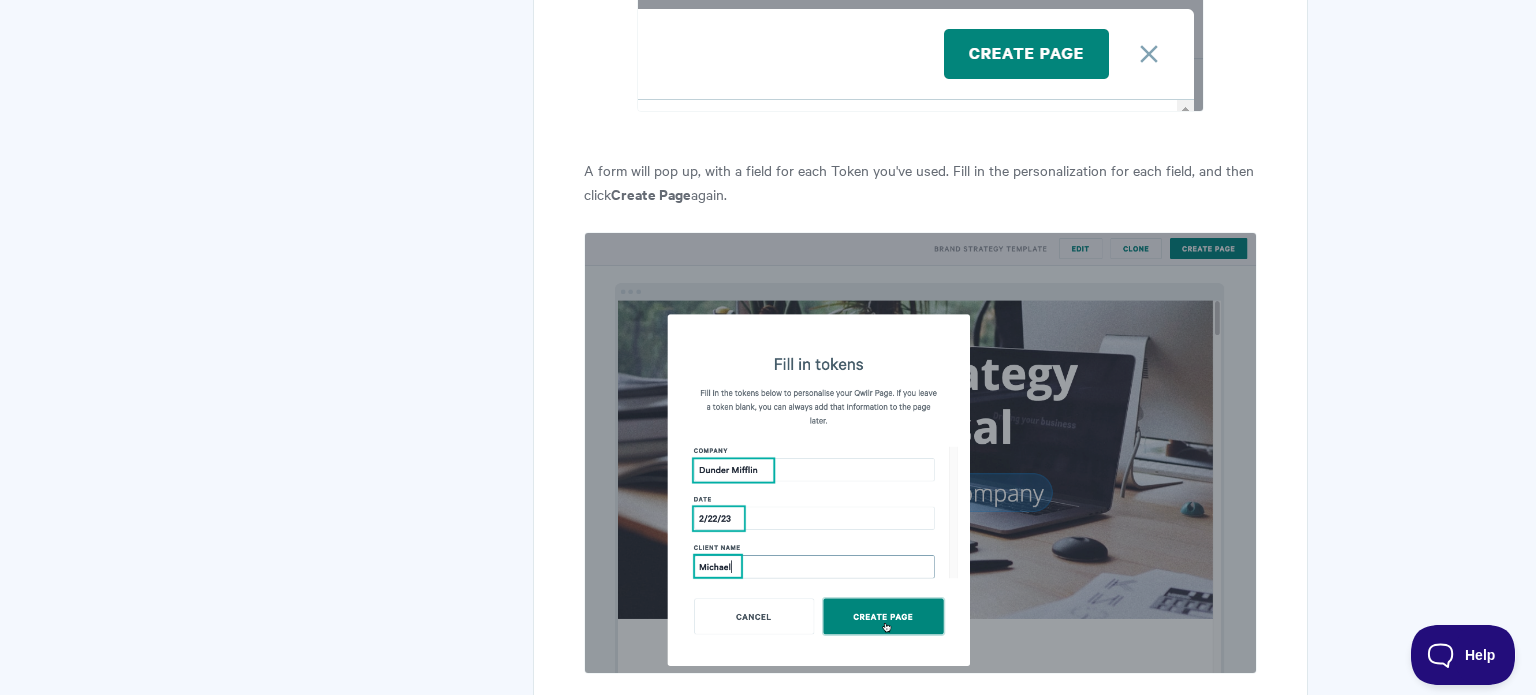 scroll, scrollTop: 5990, scrollLeft: 0, axis: vertical 